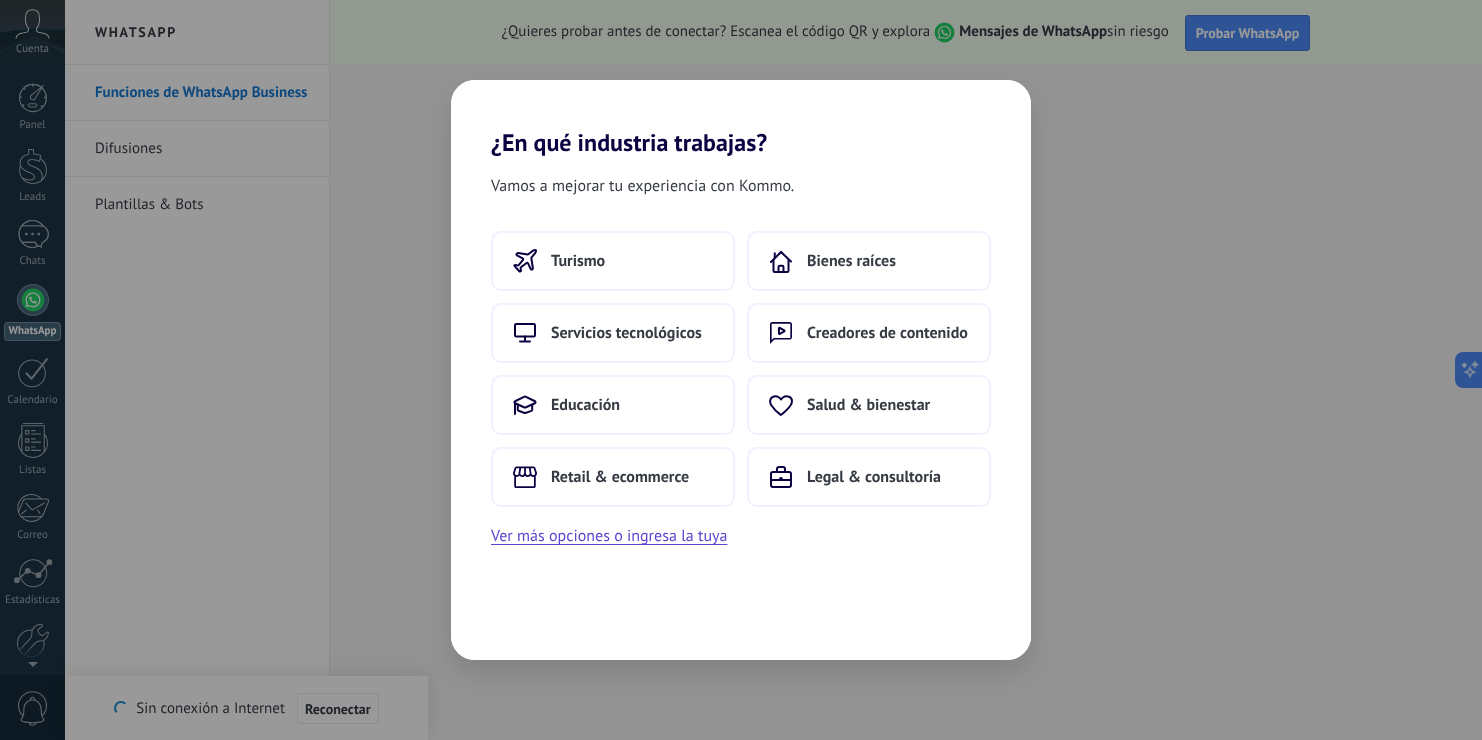 scroll, scrollTop: 0, scrollLeft: 0, axis: both 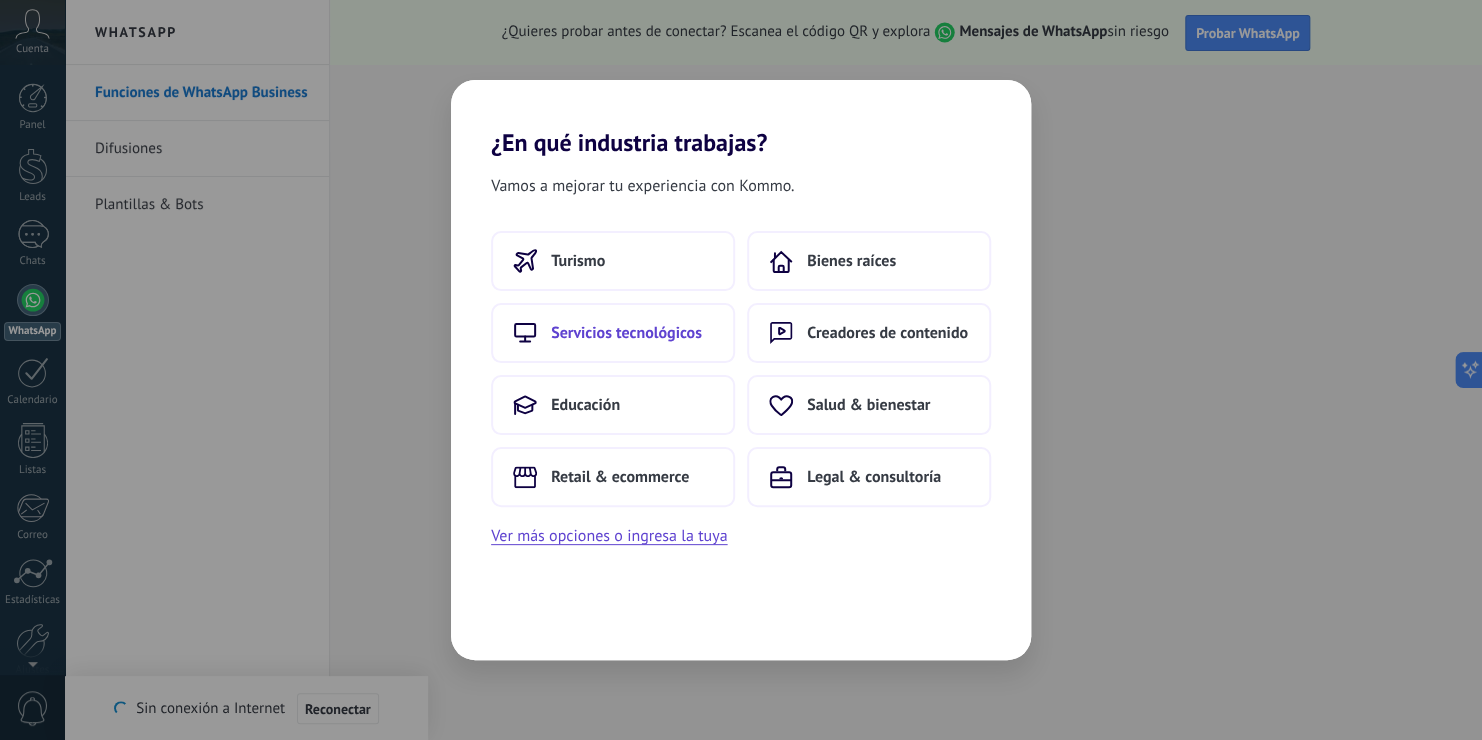 click on "Servicios tecnológicos" at bounding box center (613, 333) 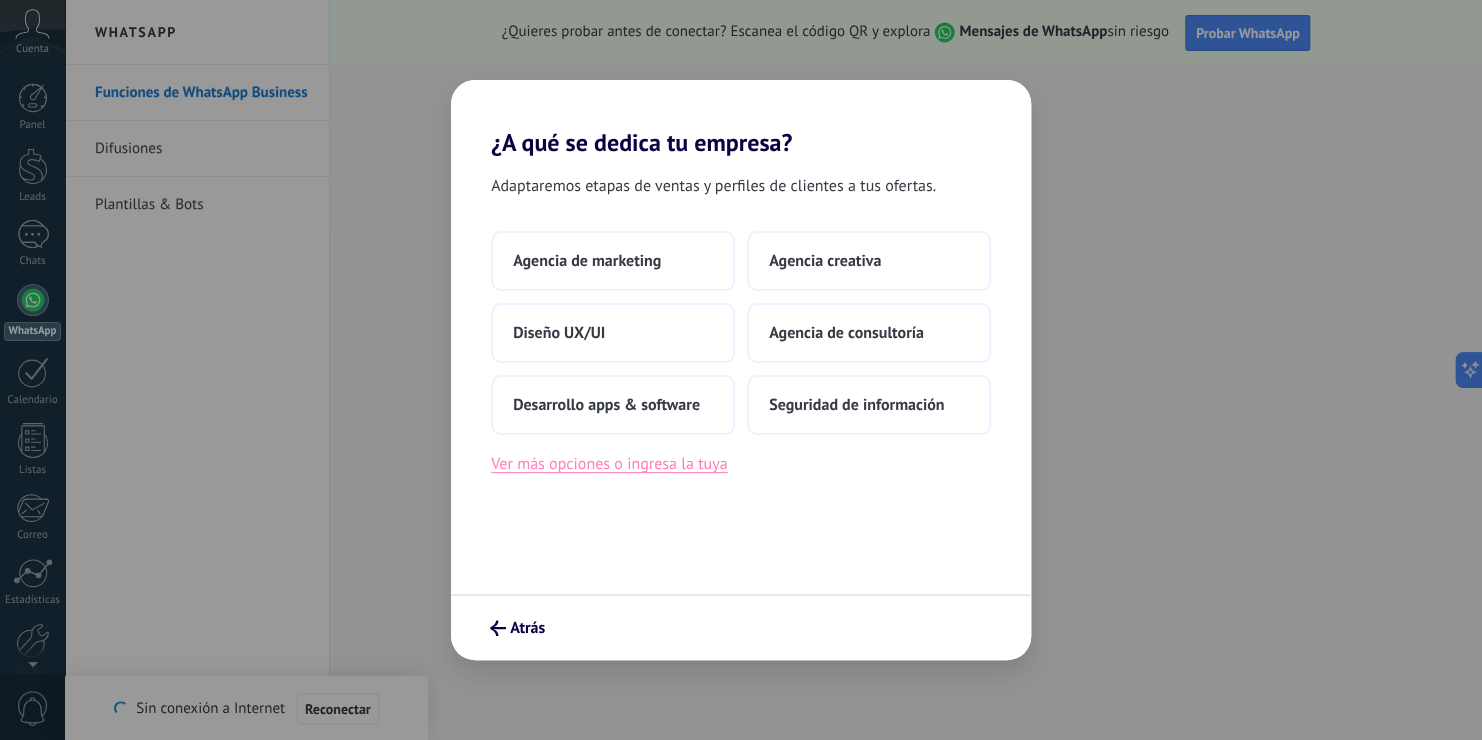 click on "Ver más opciones o ingresa la tuya" at bounding box center [609, 464] 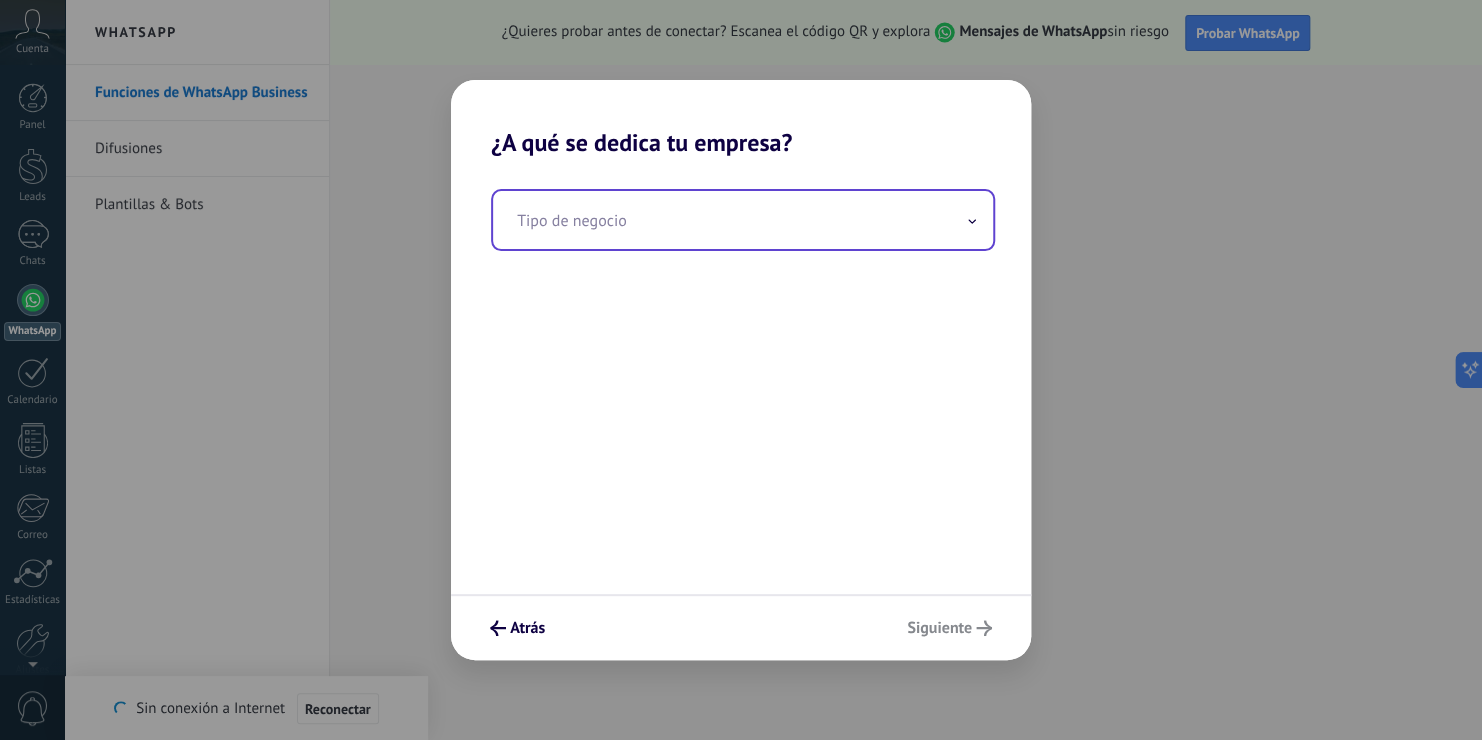 click at bounding box center (743, 220) 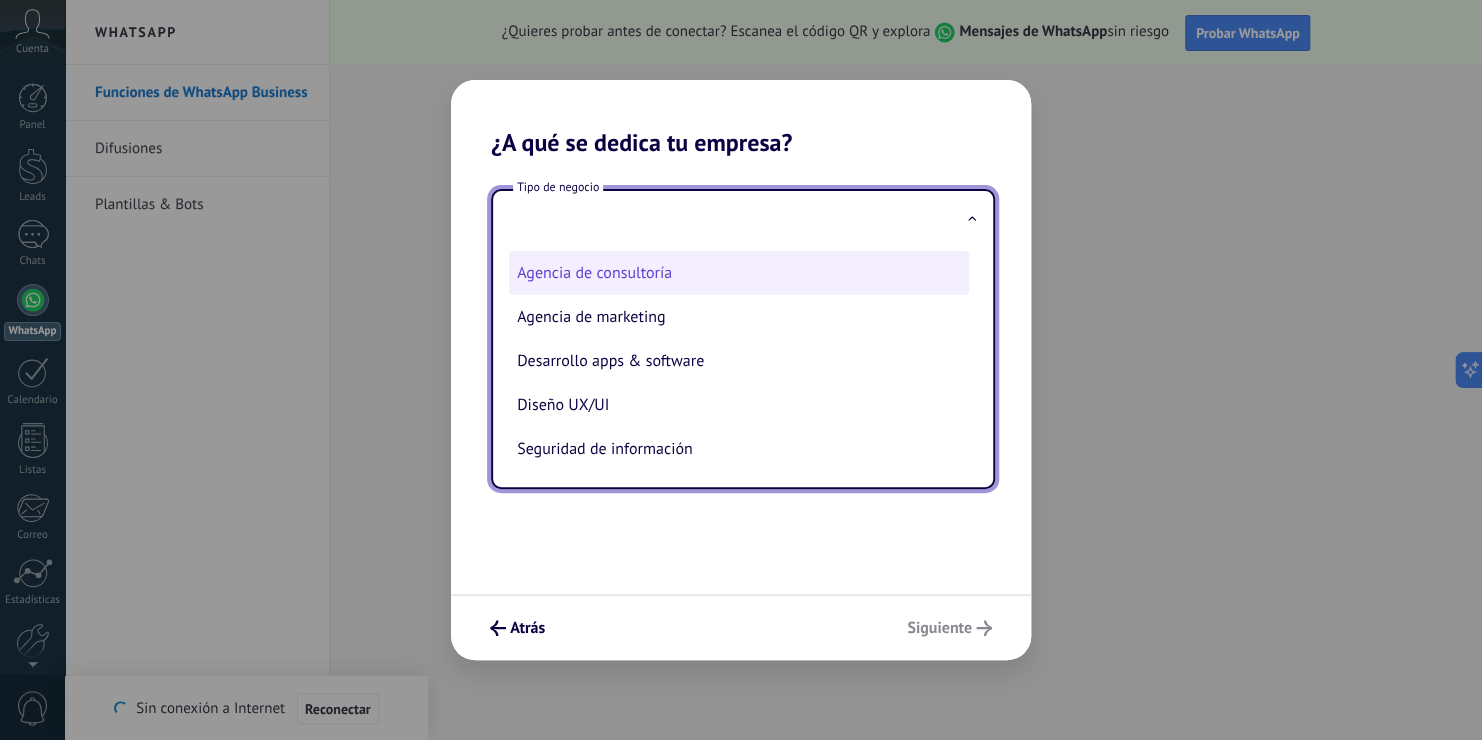 scroll, scrollTop: 0, scrollLeft: 0, axis: both 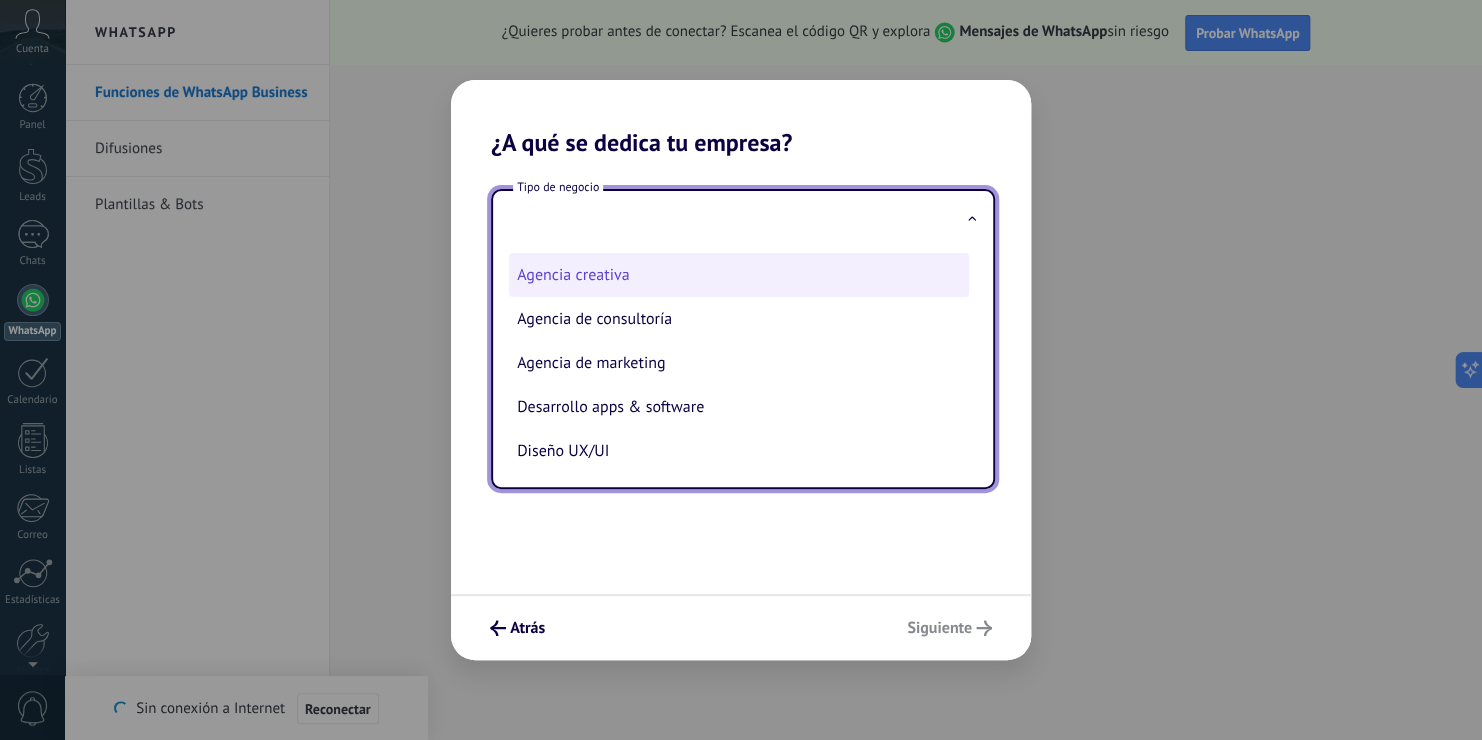 click on "Agencia creativa" at bounding box center (739, 275) 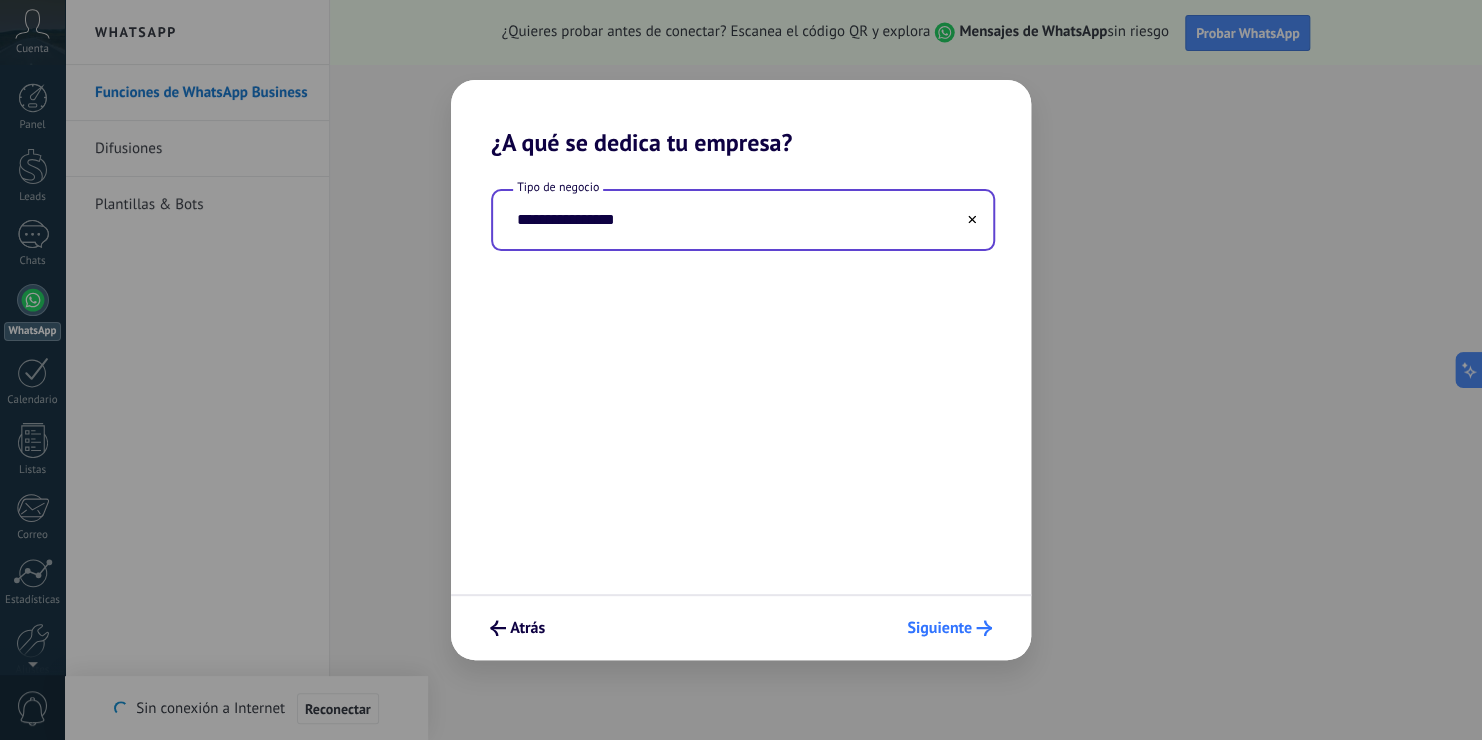 click on "Siguiente" at bounding box center [498, 628] 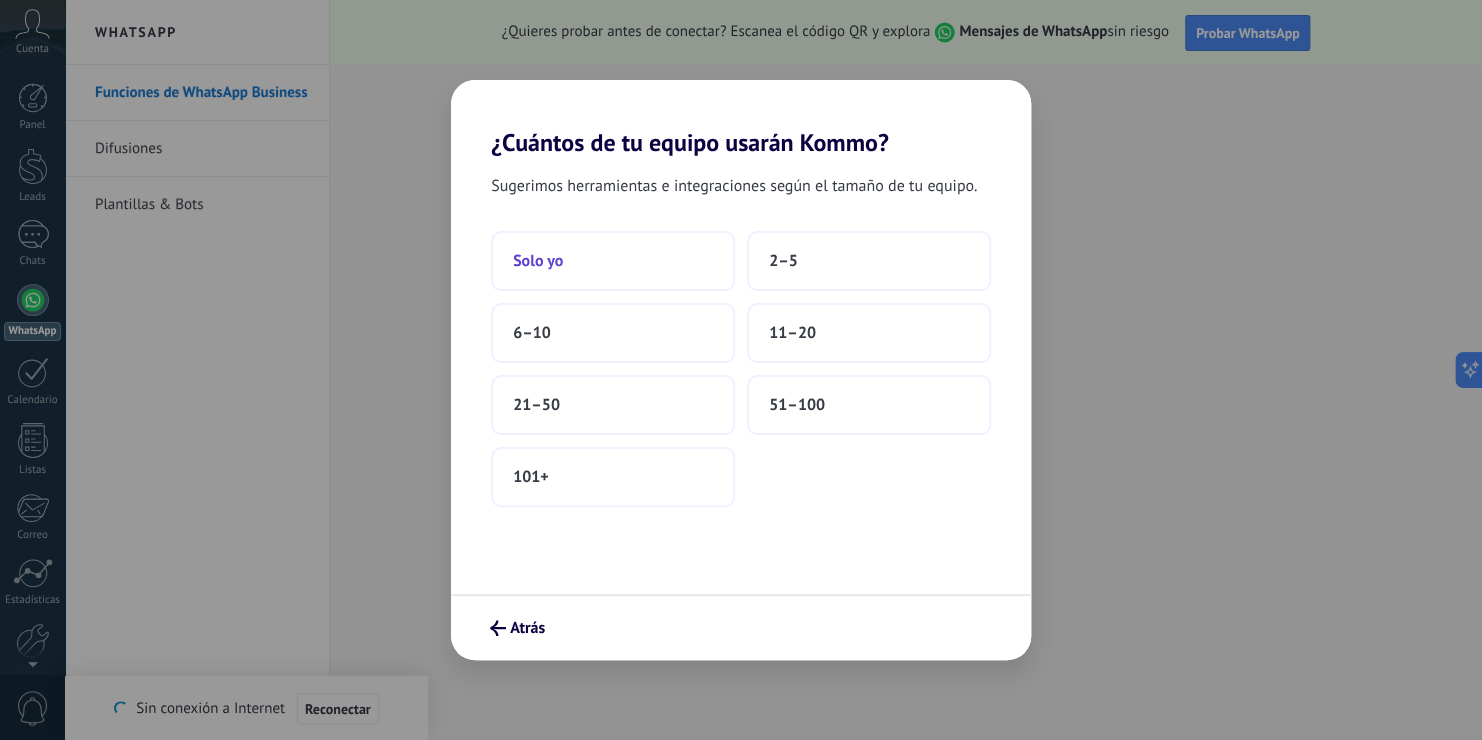click on "Solo yo" at bounding box center [613, 261] 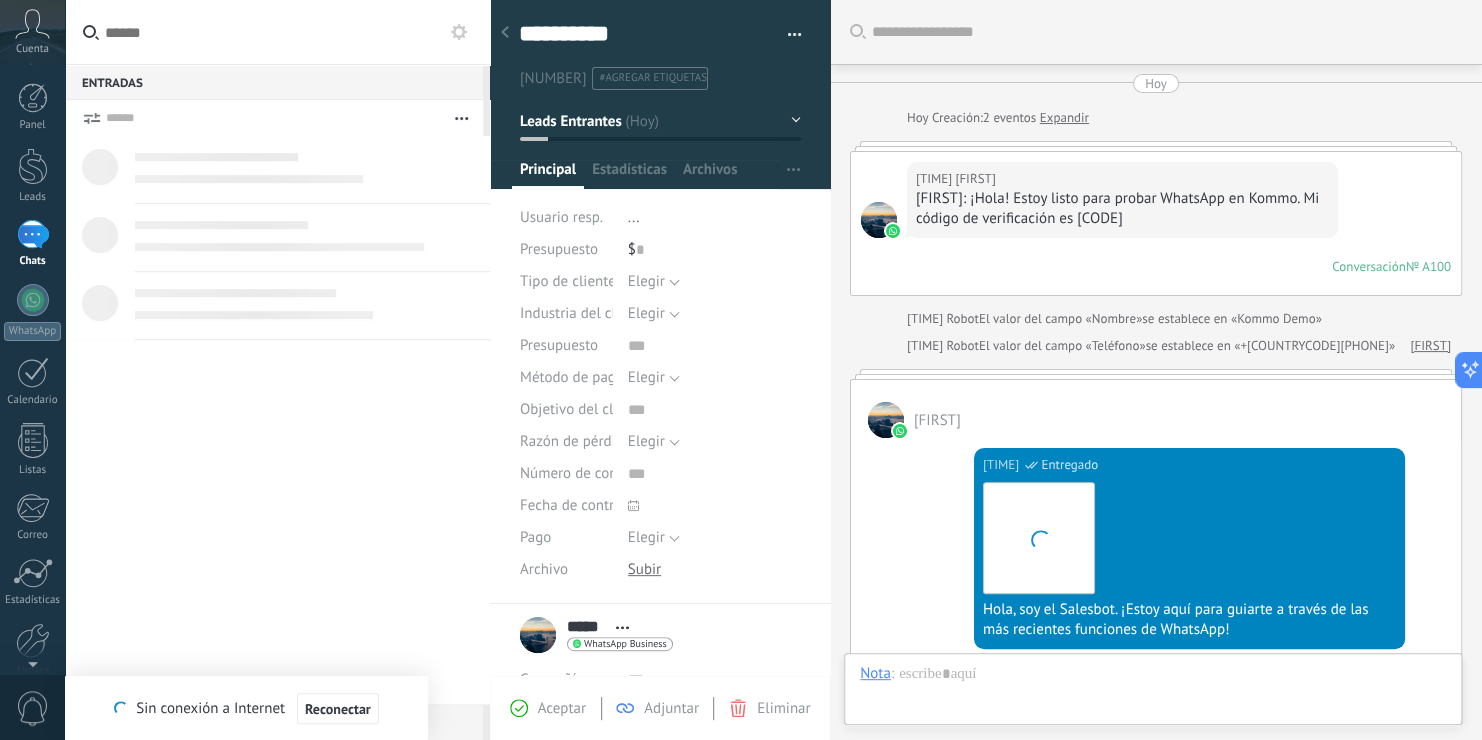scroll, scrollTop: 29, scrollLeft: 0, axis: vertical 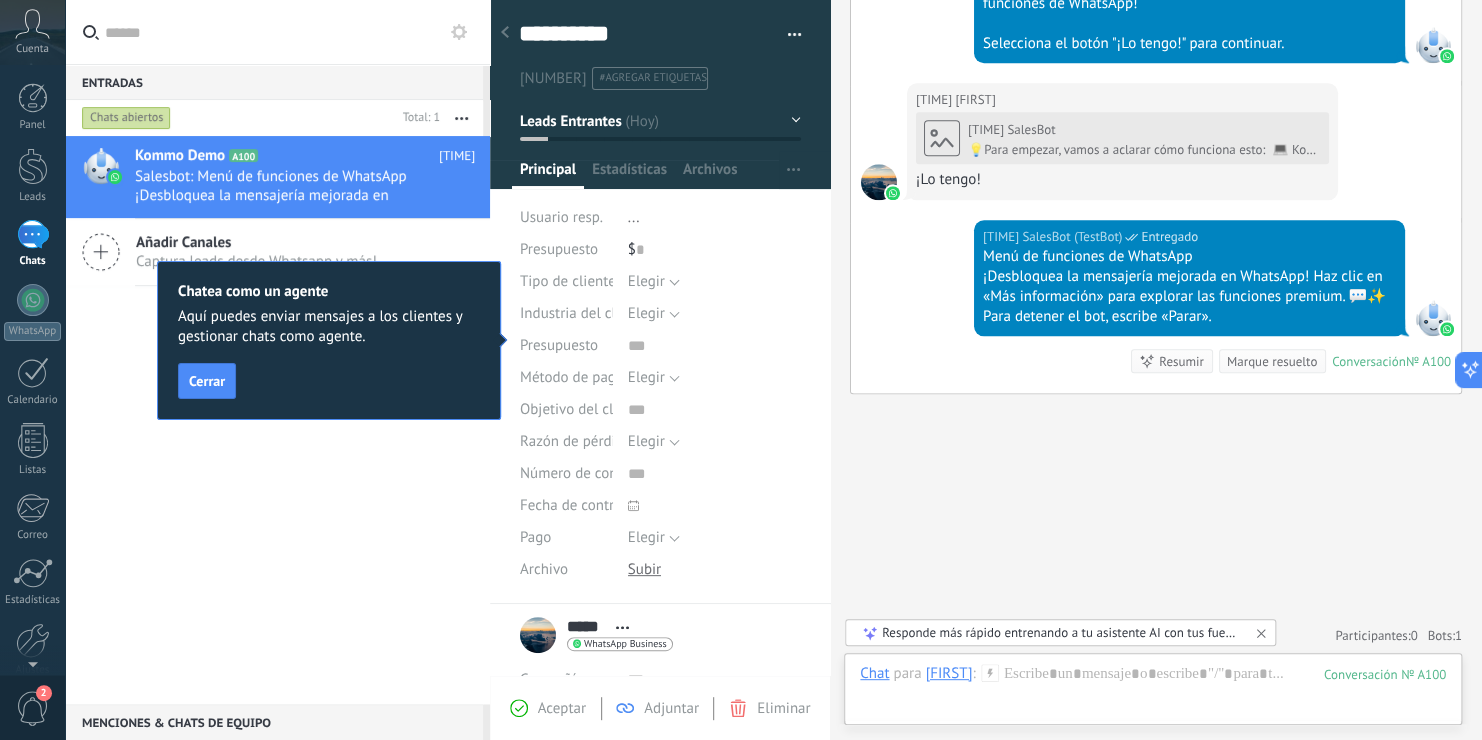 click on "Responde más rápido entrenando a tu asistente AI con tus fuentes de datos" at bounding box center (1061, 632) 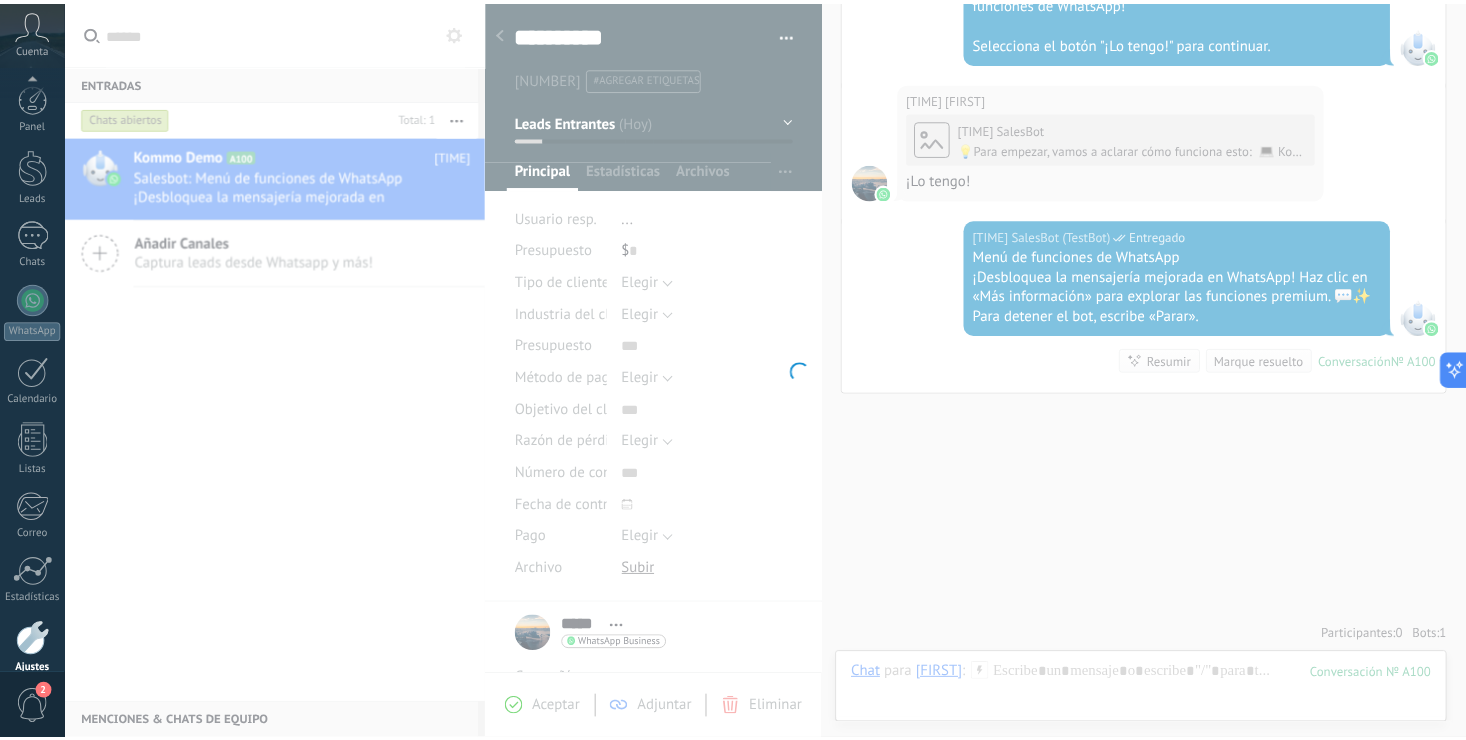 scroll, scrollTop: 91, scrollLeft: 0, axis: vertical 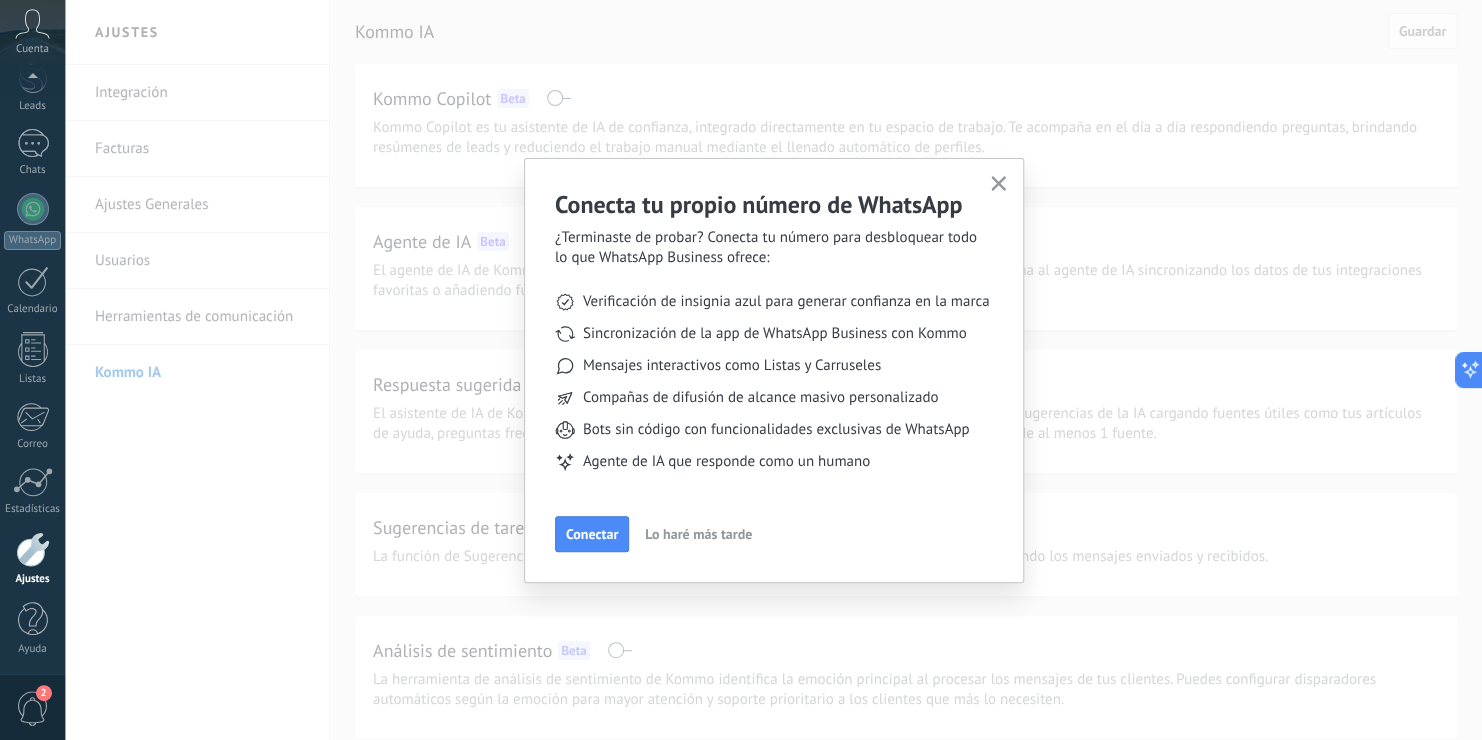 click at bounding box center [998, 183] 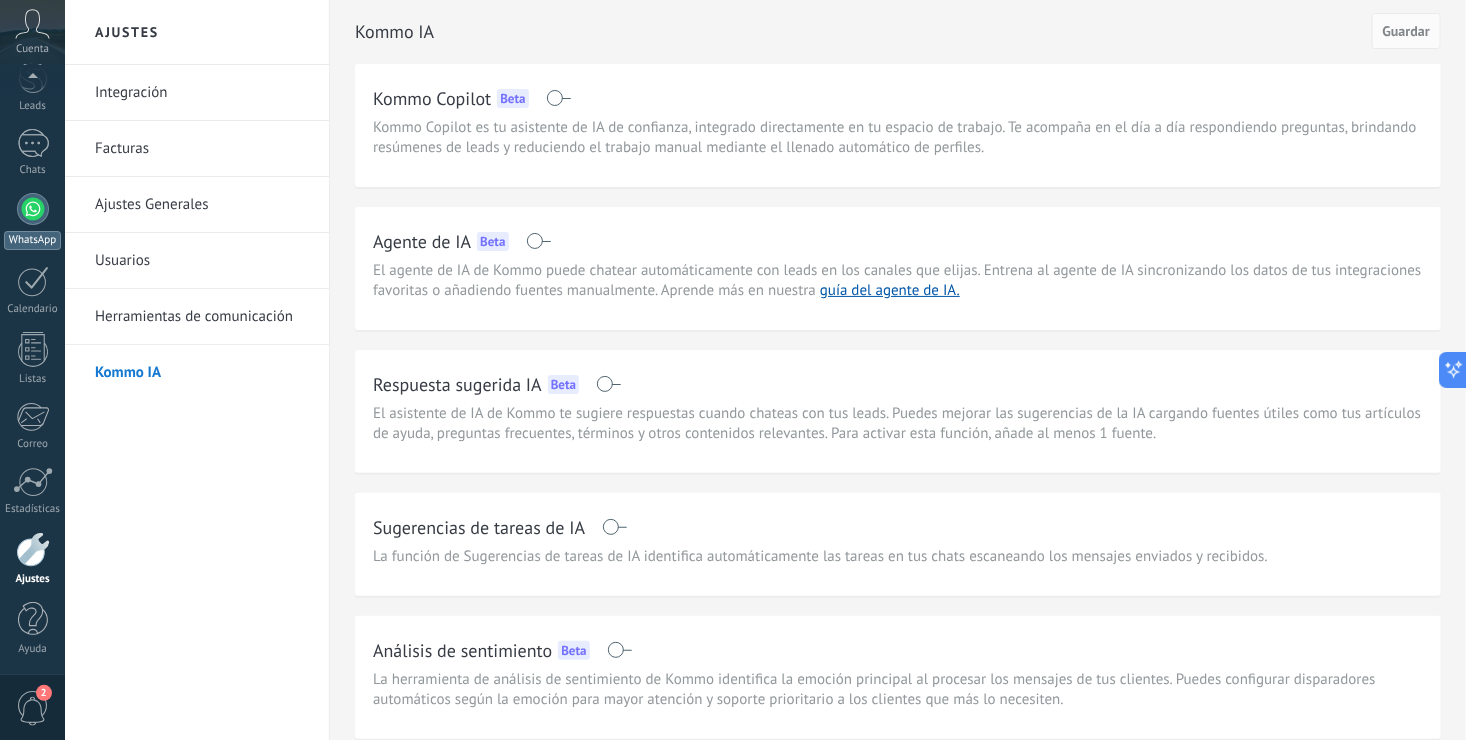 click at bounding box center [33, 209] 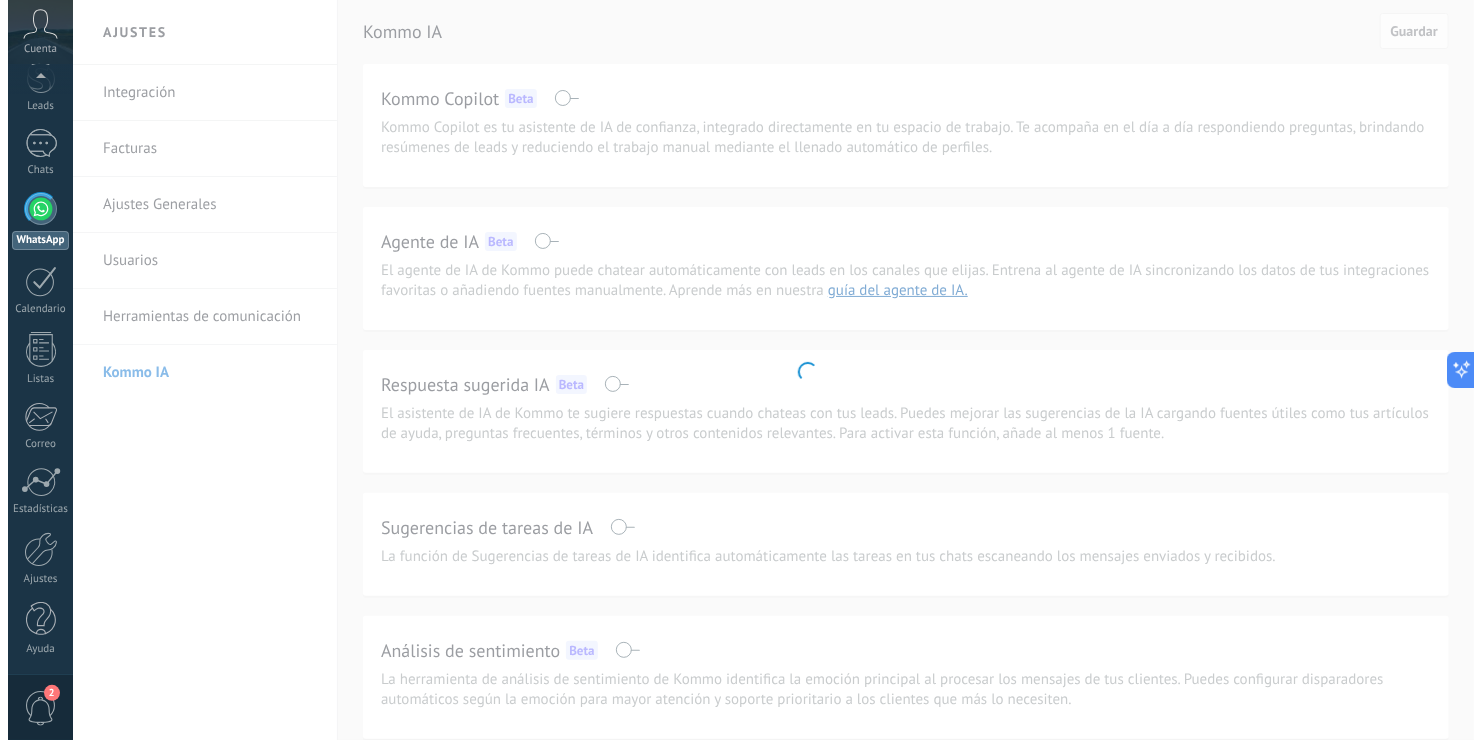 scroll, scrollTop: 0, scrollLeft: 0, axis: both 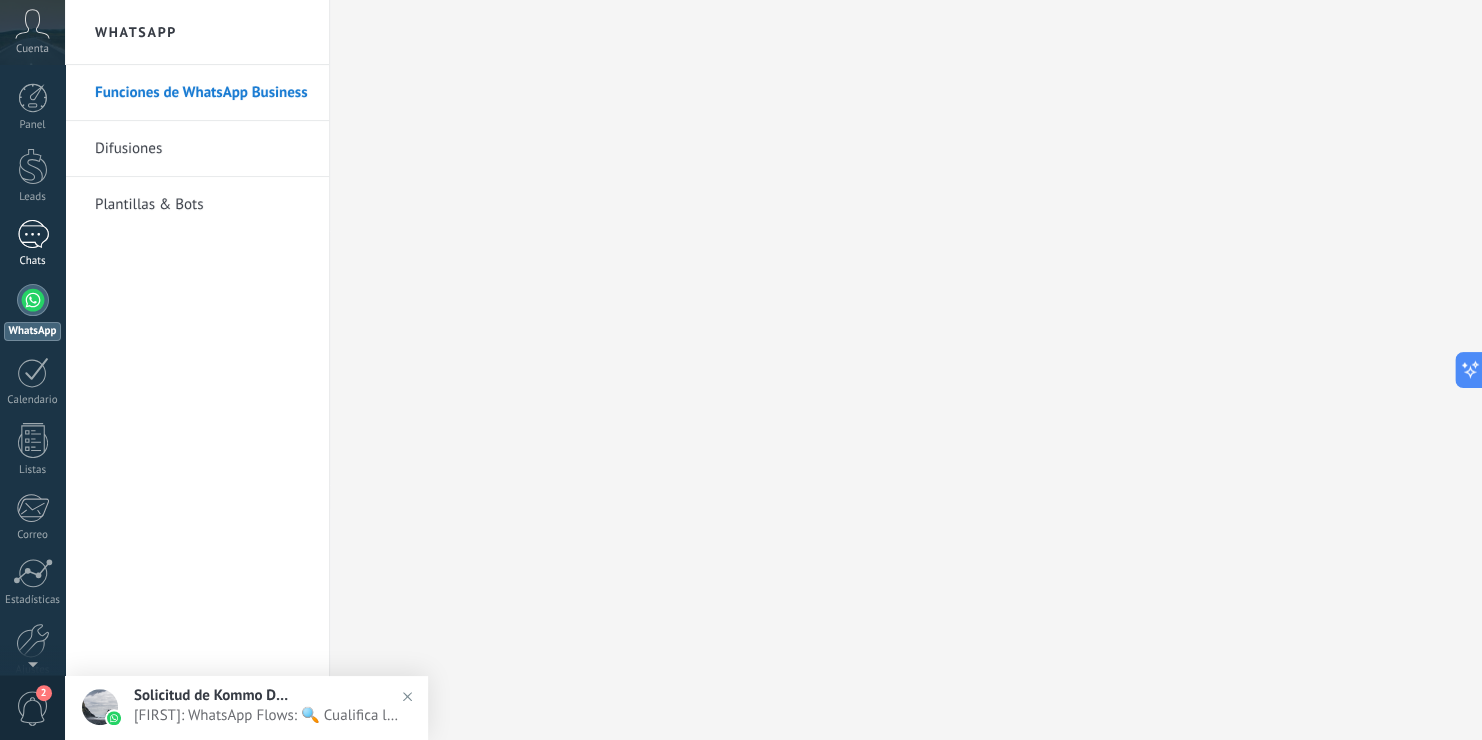 click on "1" at bounding box center [33, 234] 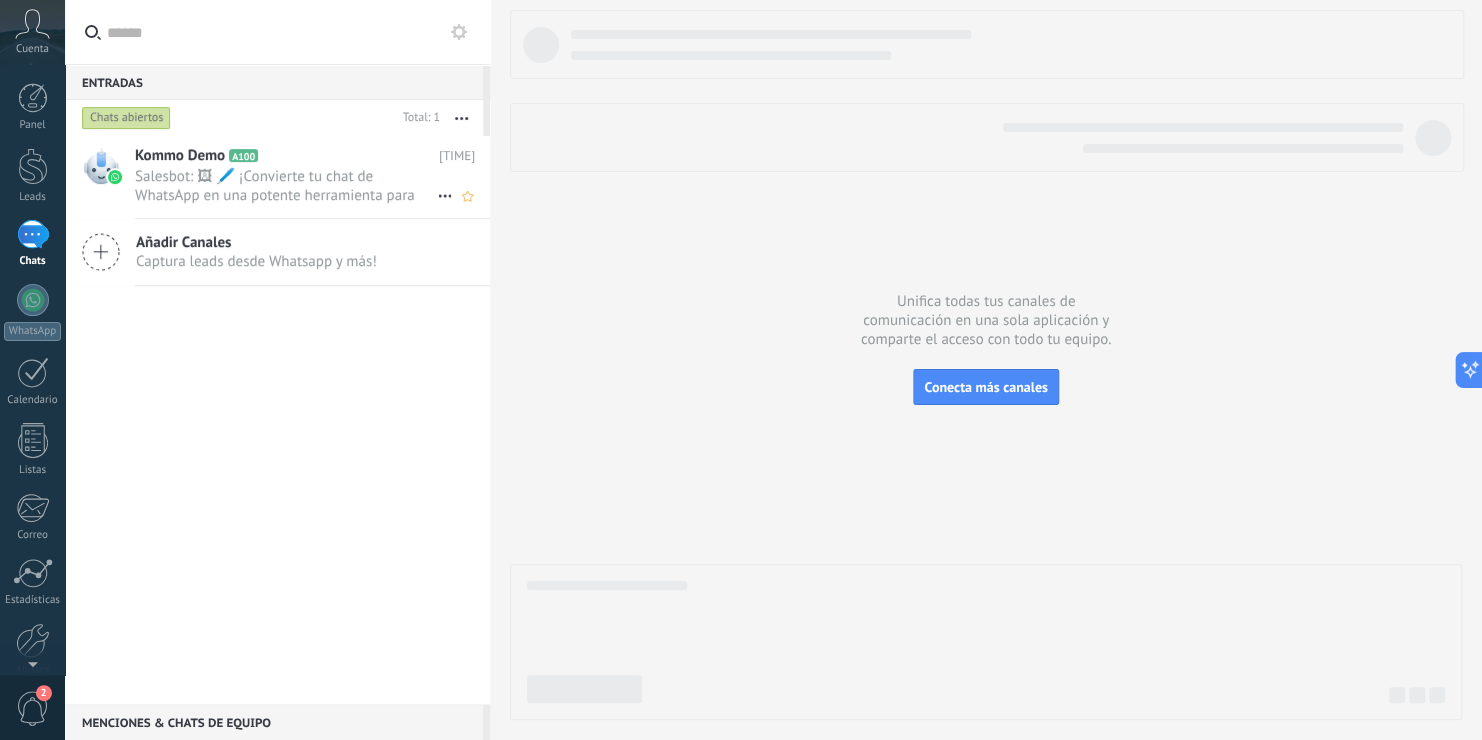 click on "[COMPANY] Demo
[ID]" at bounding box center [287, 156] 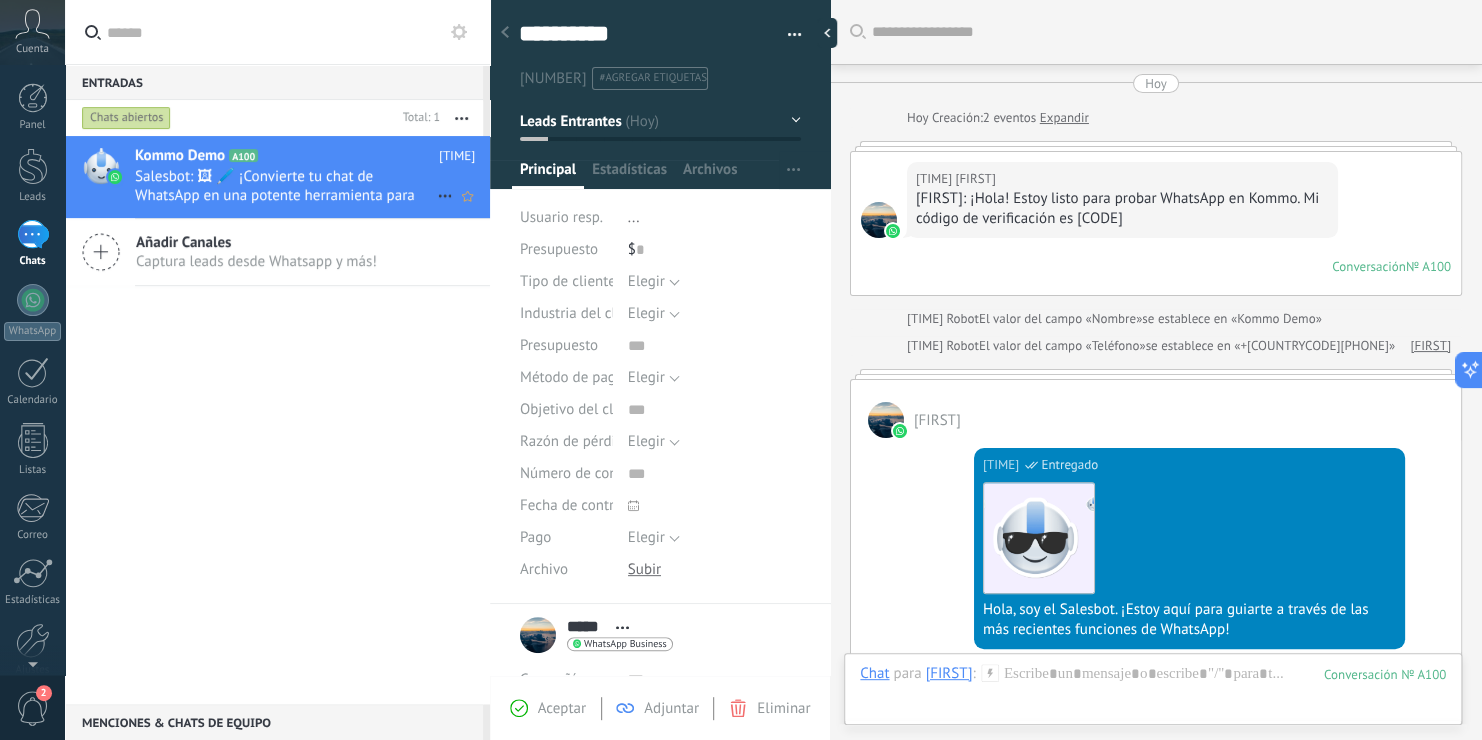 scroll, scrollTop: 29, scrollLeft: 0, axis: vertical 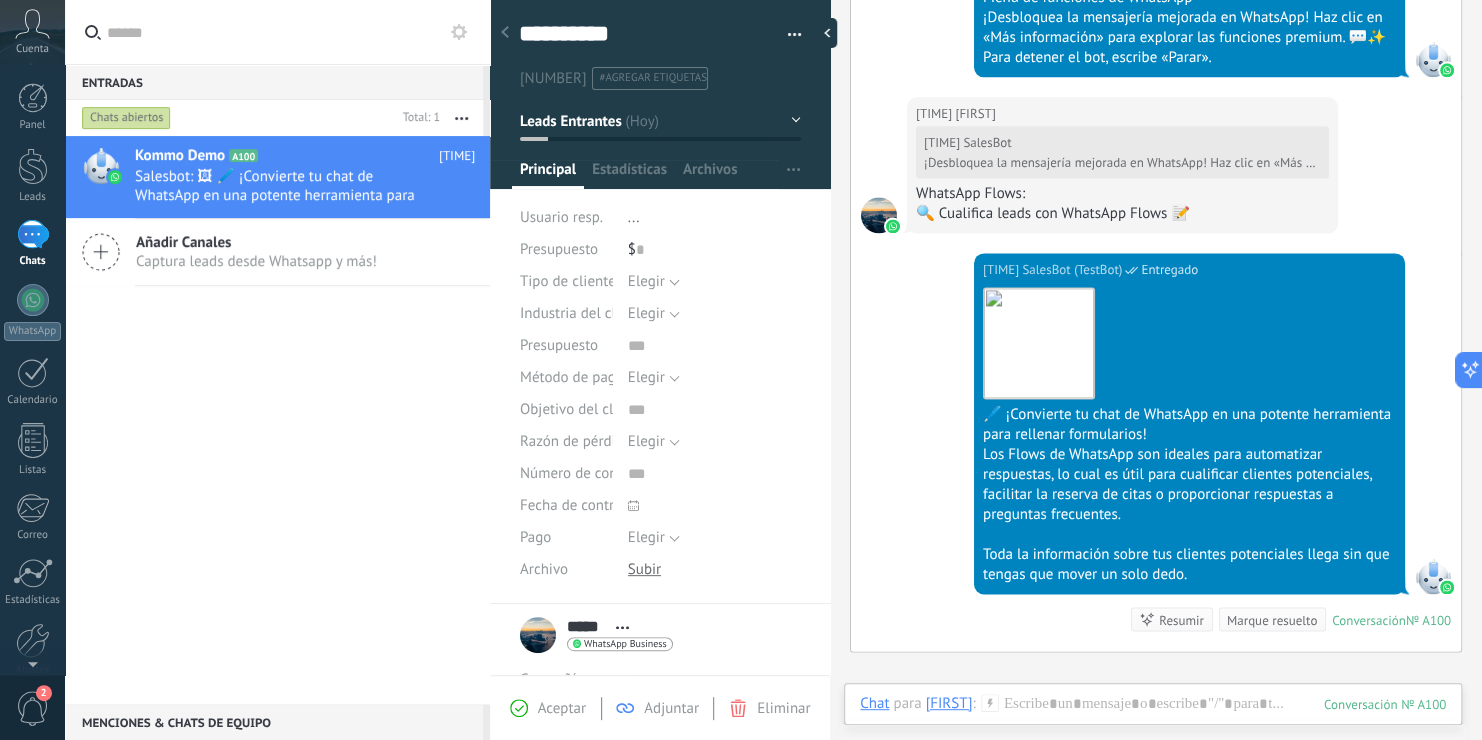 click on "Resumir" at bounding box center (1181, 619) 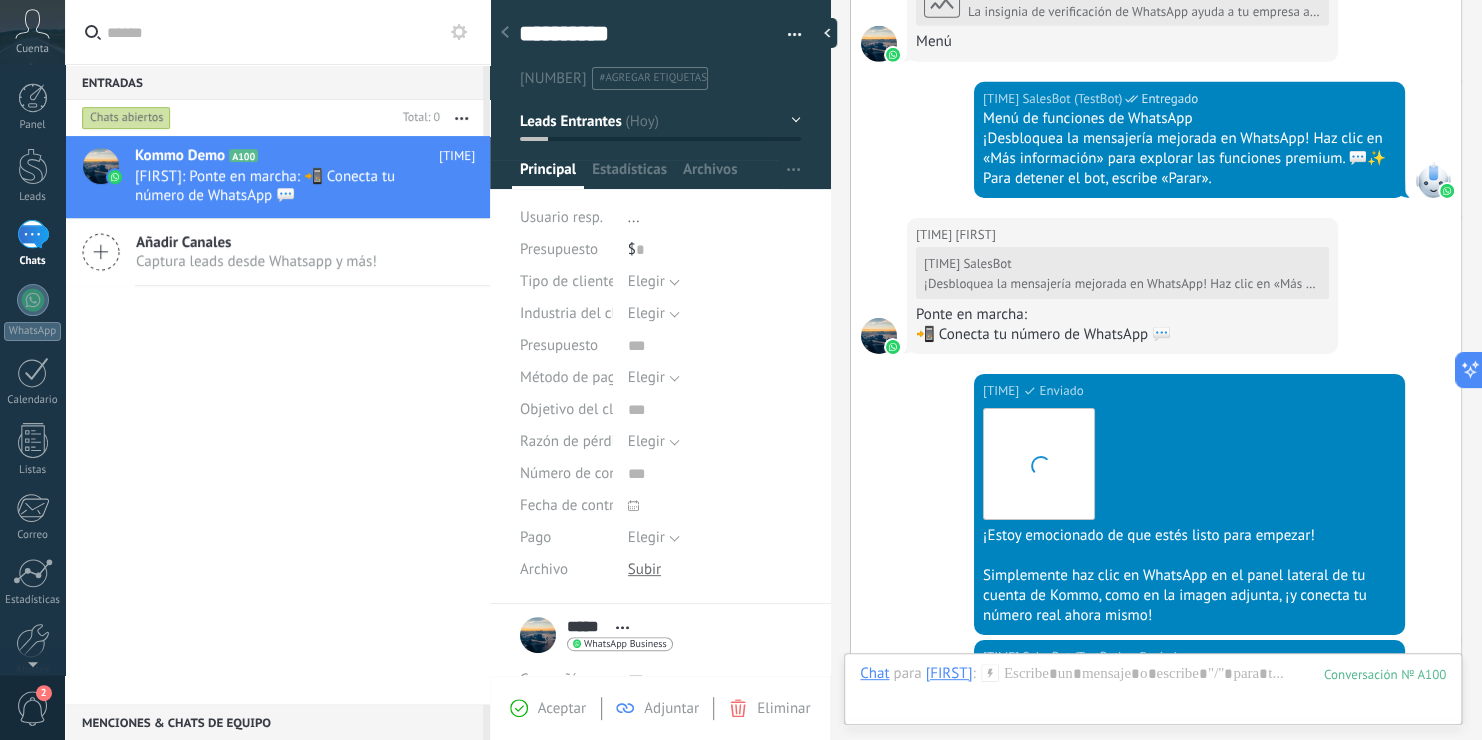 scroll, scrollTop: 7392, scrollLeft: 0, axis: vertical 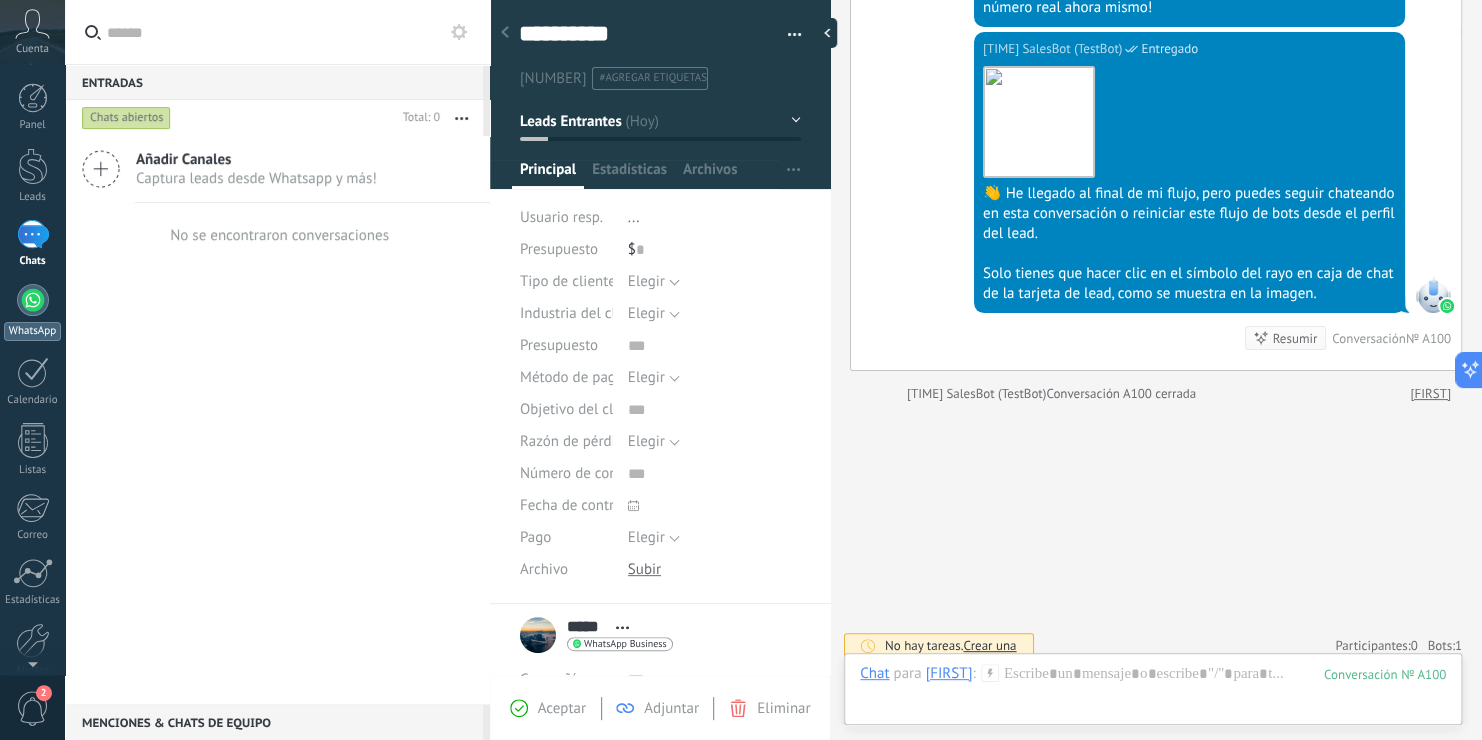 click at bounding box center [33, 300] 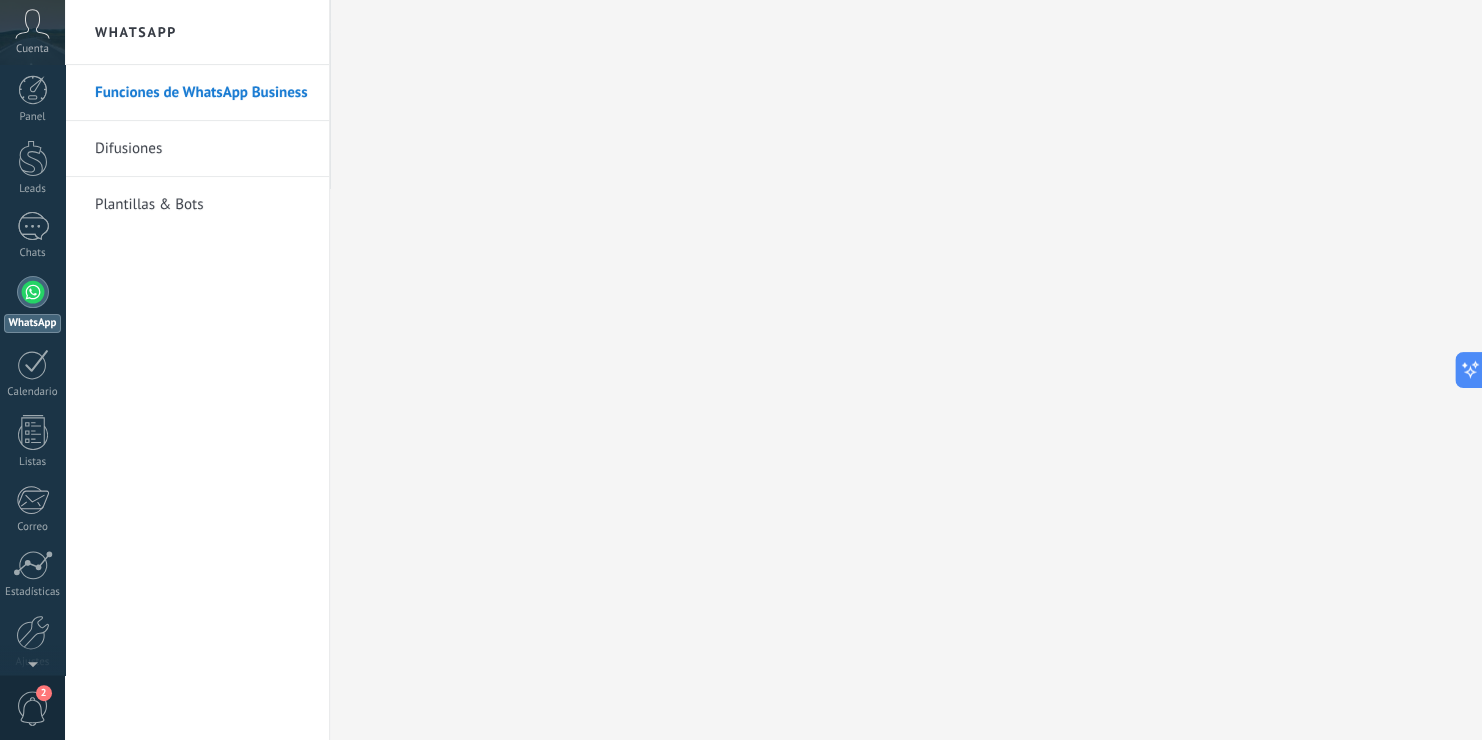 scroll, scrollTop: 0, scrollLeft: 0, axis: both 